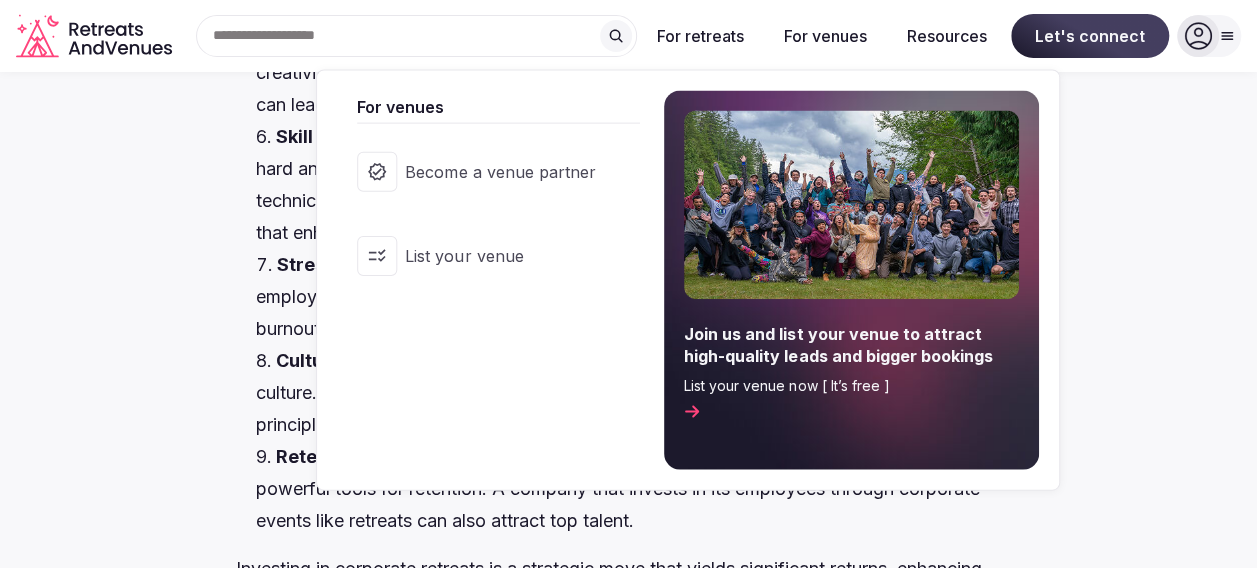scroll, scrollTop: 2000, scrollLeft: 0, axis: vertical 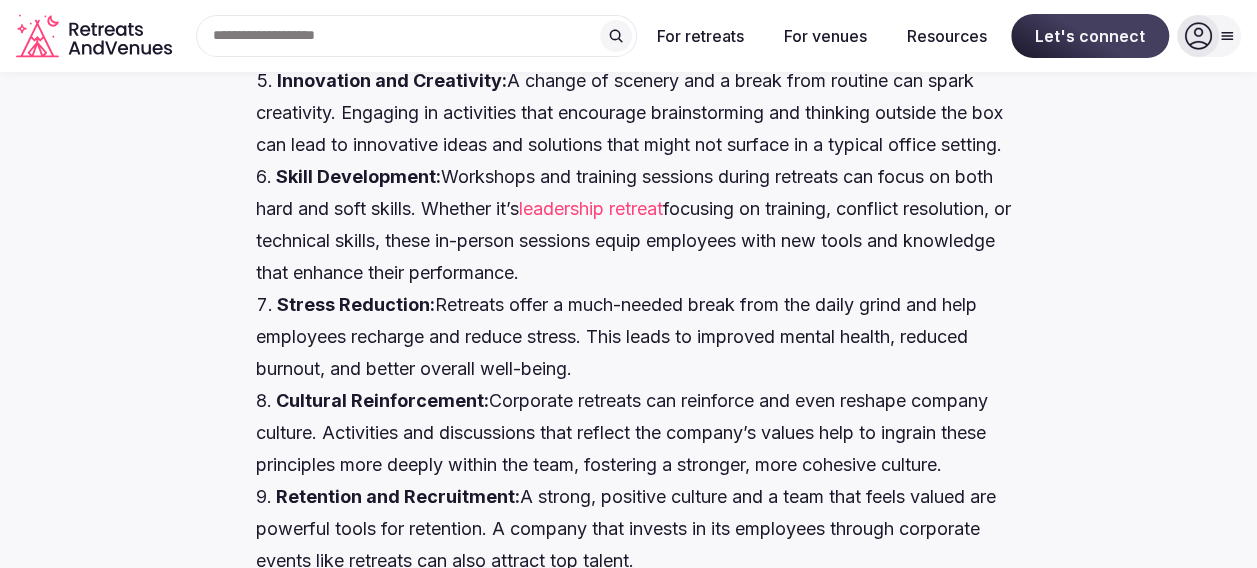 click on "Starter Guide to Corporate Retreat Planning: Create an Unforgettable Team Experience Blog [DATE] Share post
By [PERSON_NAME] and [PERSON_NAME]
Imagine your team, energized, unified, and aligned with your company’s vision, all thanks to a carefully-planned corporate retreat.
Whether you’re a CEO, Co-Founder, Head of People, Head of Events, or an EA tasked with planning your  company retreat or offsite , this guide will help you create an extraordinary experience that your team members will remember and rave about for years to come.
Ready to transform your team’s dynamic and set the stage for breakthrough performance? Let’s dive in.
Why Corporate Retreats Matter
Corporate retreats aren’t just a luxurious getaway; they’re a strategic investment with substantial  return on investment (ROI).
Retreats offer benefits that extend beyond the immediate experience and provide lasting value to both your organization and its team members.
Enhanced Communication:" at bounding box center (628, 8613) 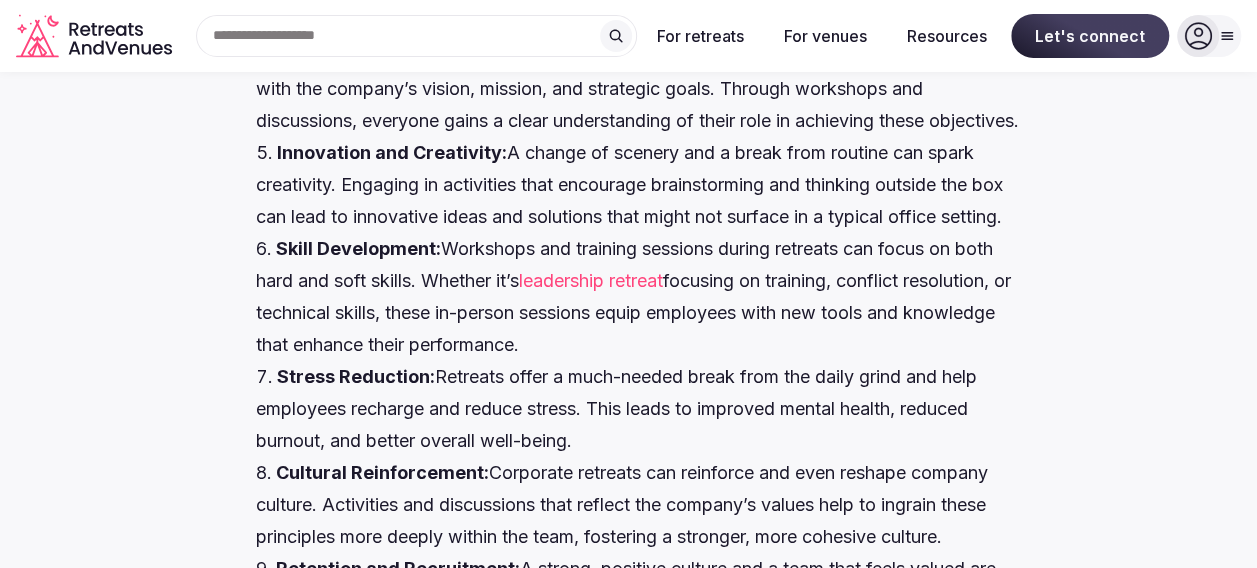 scroll, scrollTop: 1900, scrollLeft: 0, axis: vertical 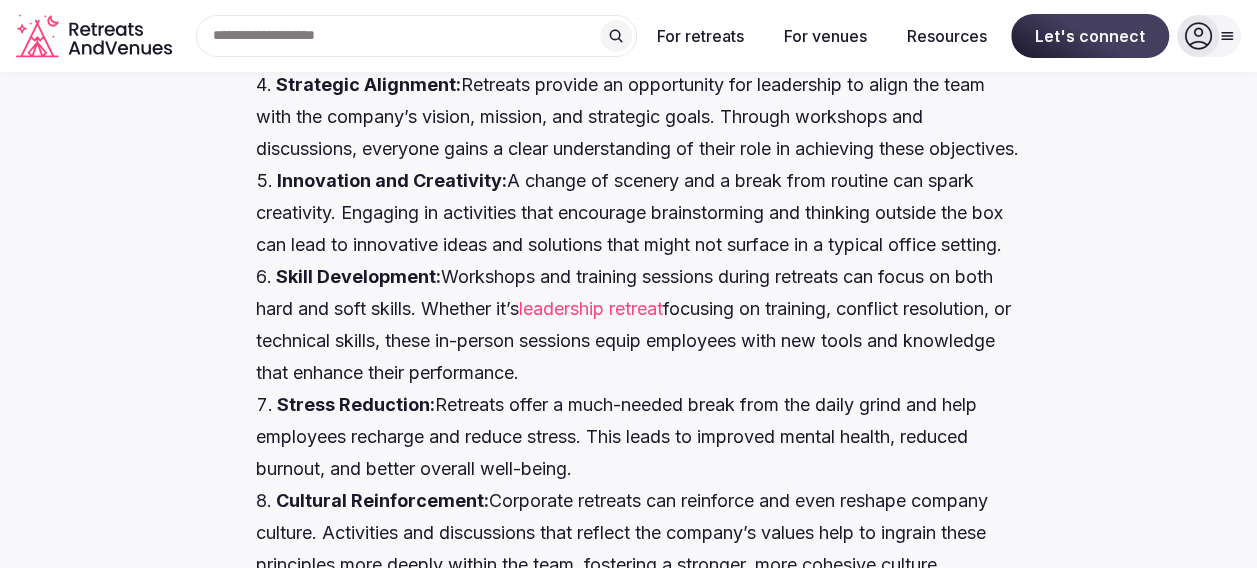 drag, startPoint x: 252, startPoint y: 284, endPoint x: 741, endPoint y: 386, distance: 499.52478 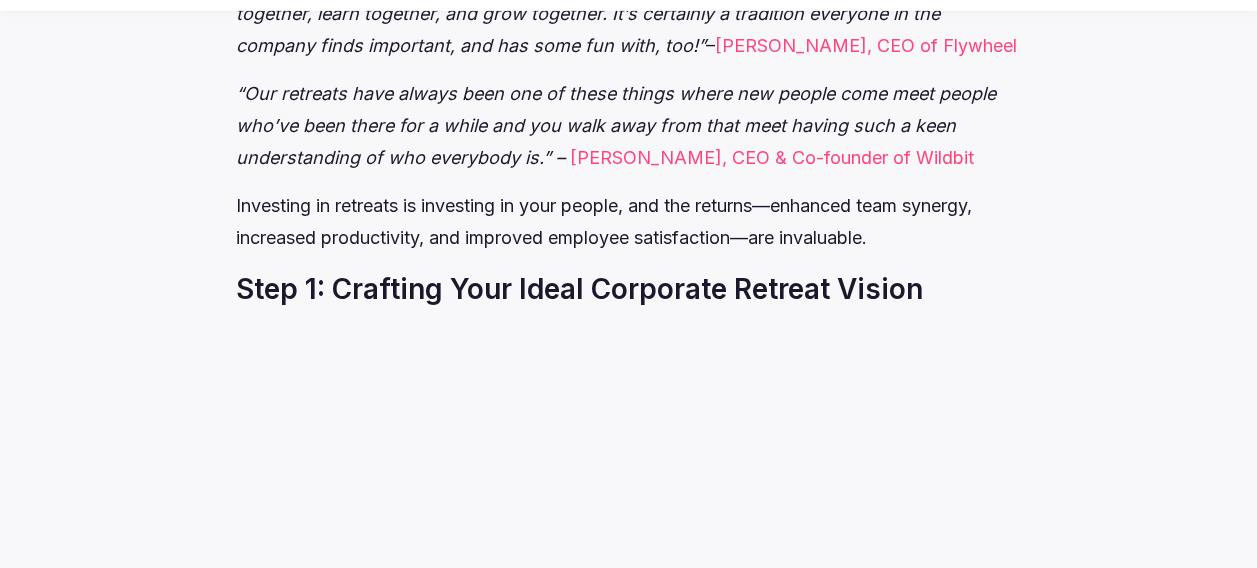 scroll, scrollTop: 2800, scrollLeft: 0, axis: vertical 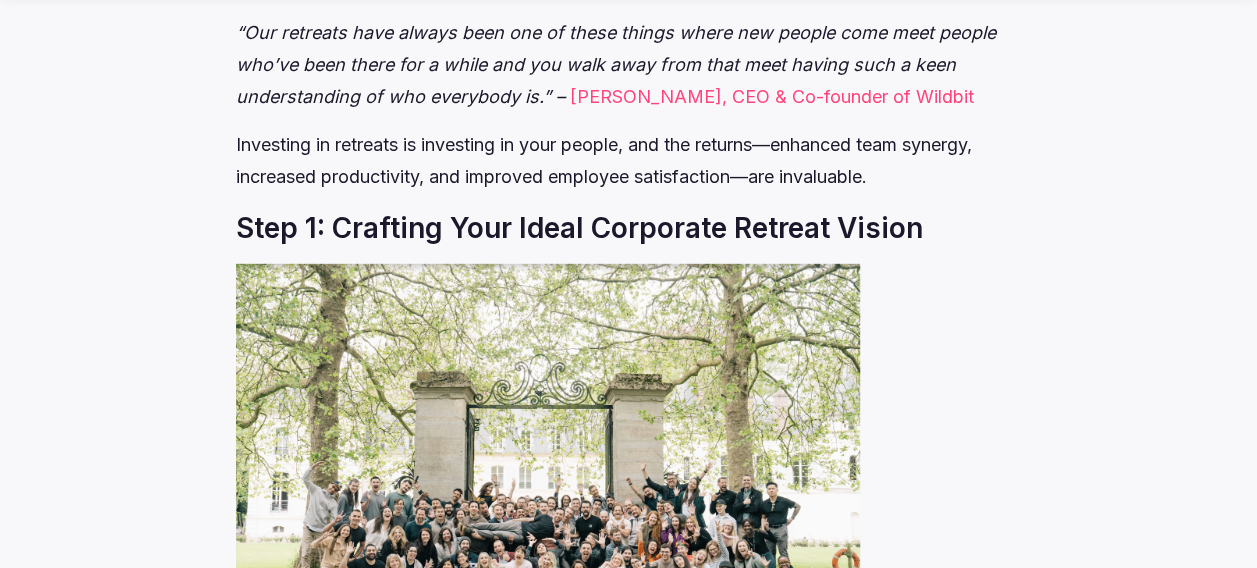 click on "Boosted Morale and Motivation:" at bounding box center [419, -912] 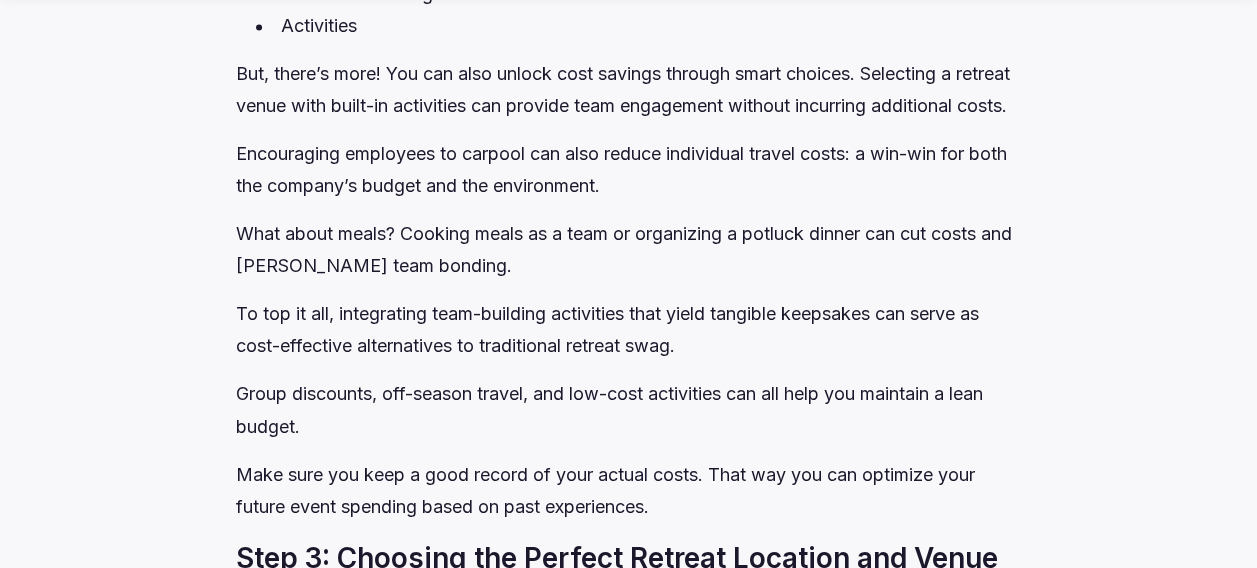 scroll, scrollTop: 9000, scrollLeft: 0, axis: vertical 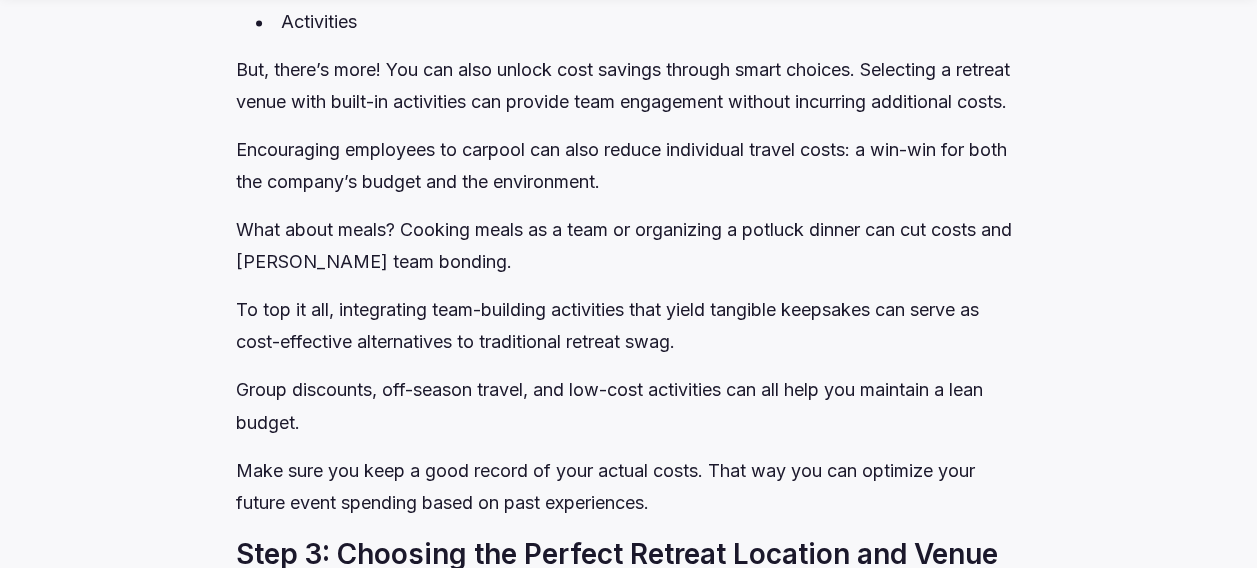 click on "5. Employee Recognition and Appreciation" at bounding box center (424, -4213) 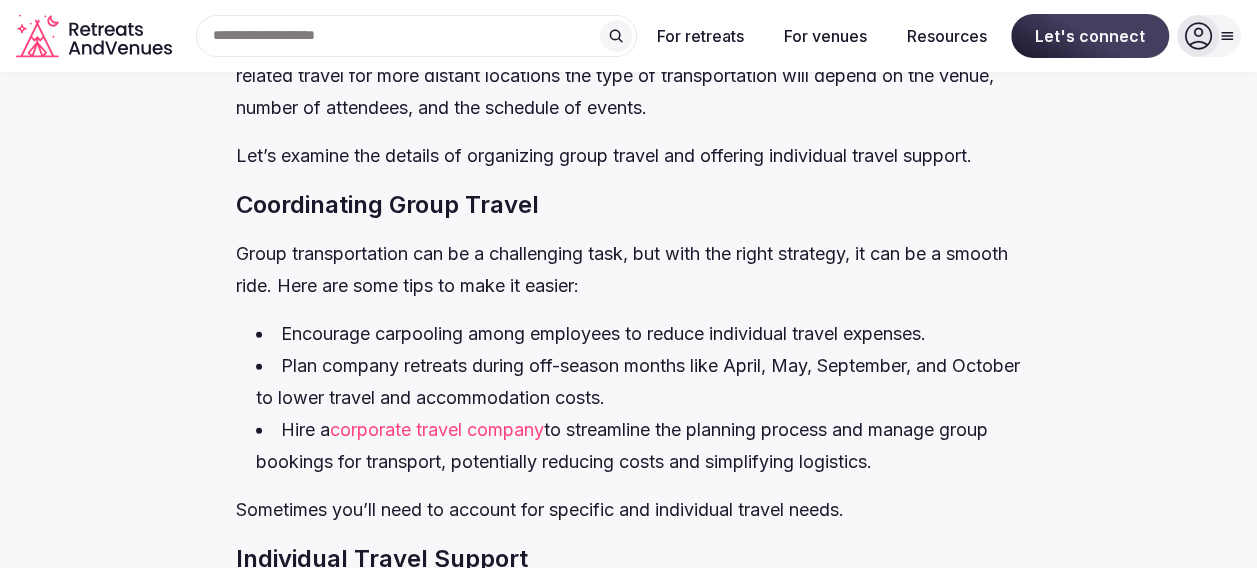 scroll, scrollTop: 17200, scrollLeft: 0, axis: vertical 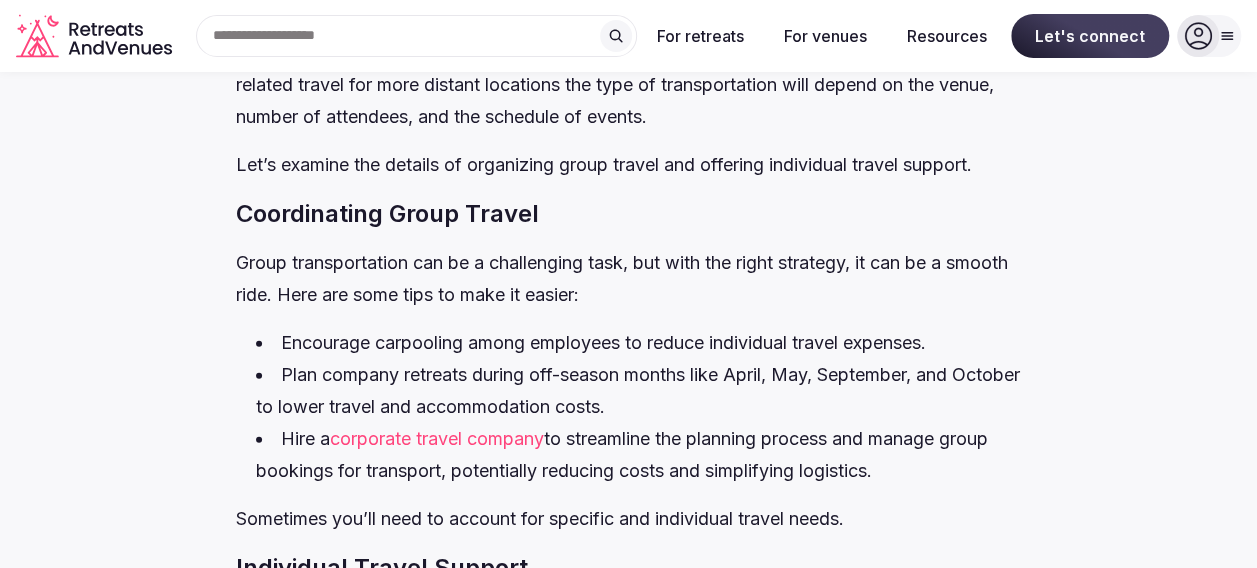 click on "Accommodation" at bounding box center (638, -8274) 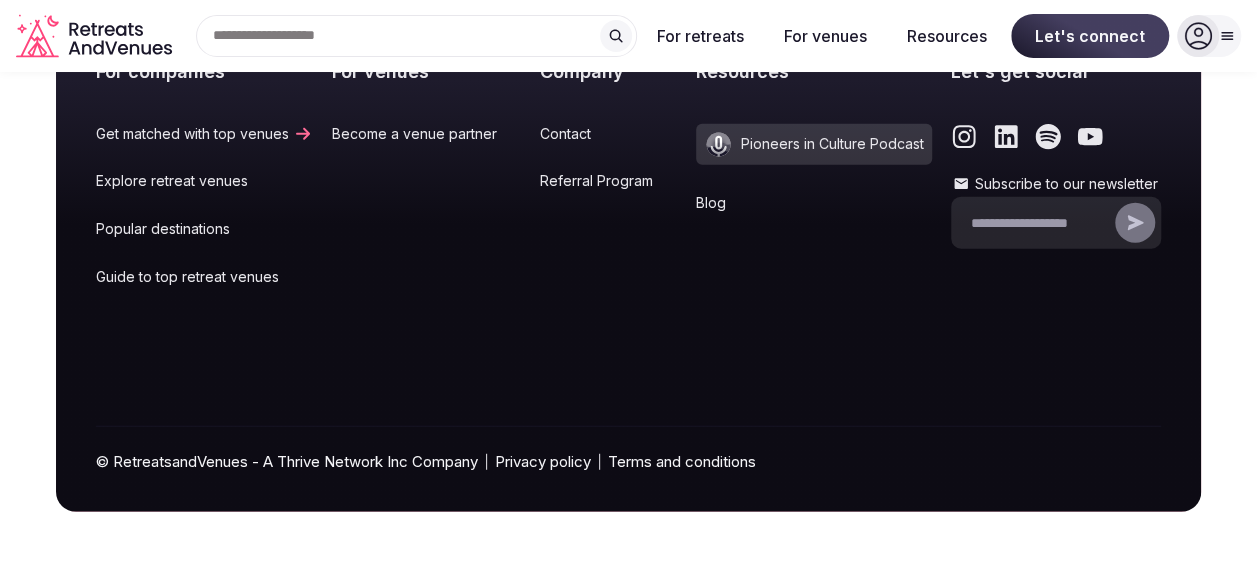 scroll, scrollTop: 29400, scrollLeft: 0, axis: vertical 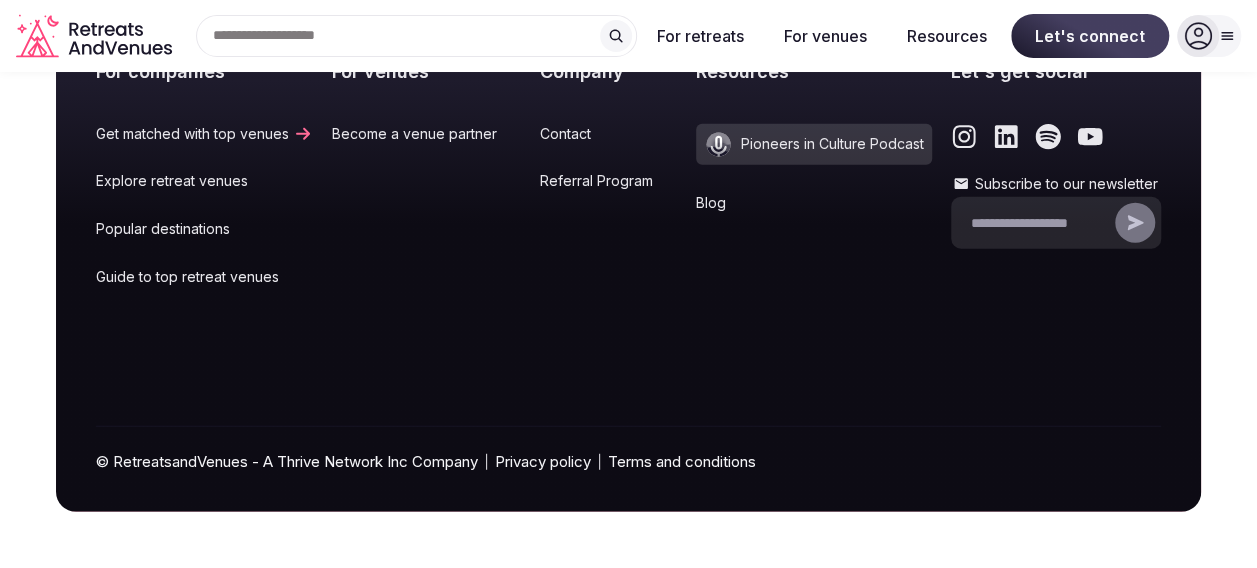 click on "Hiring Caterers vs. Self-Catered Solutions" at bounding box center [478, -5421] 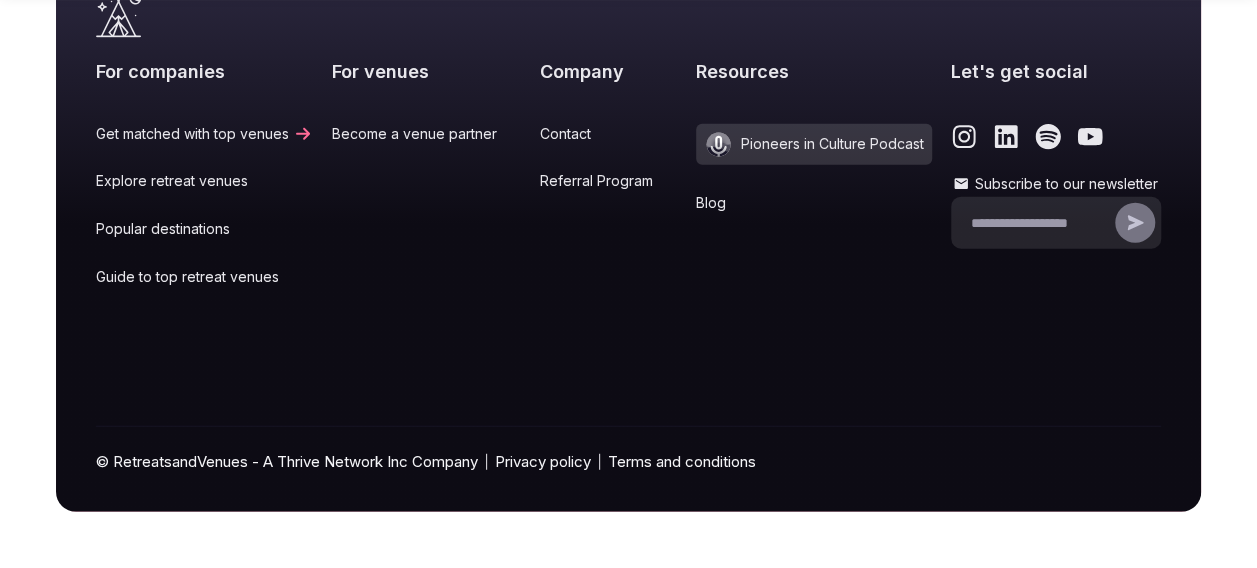 scroll, scrollTop: 30100, scrollLeft: 0, axis: vertical 